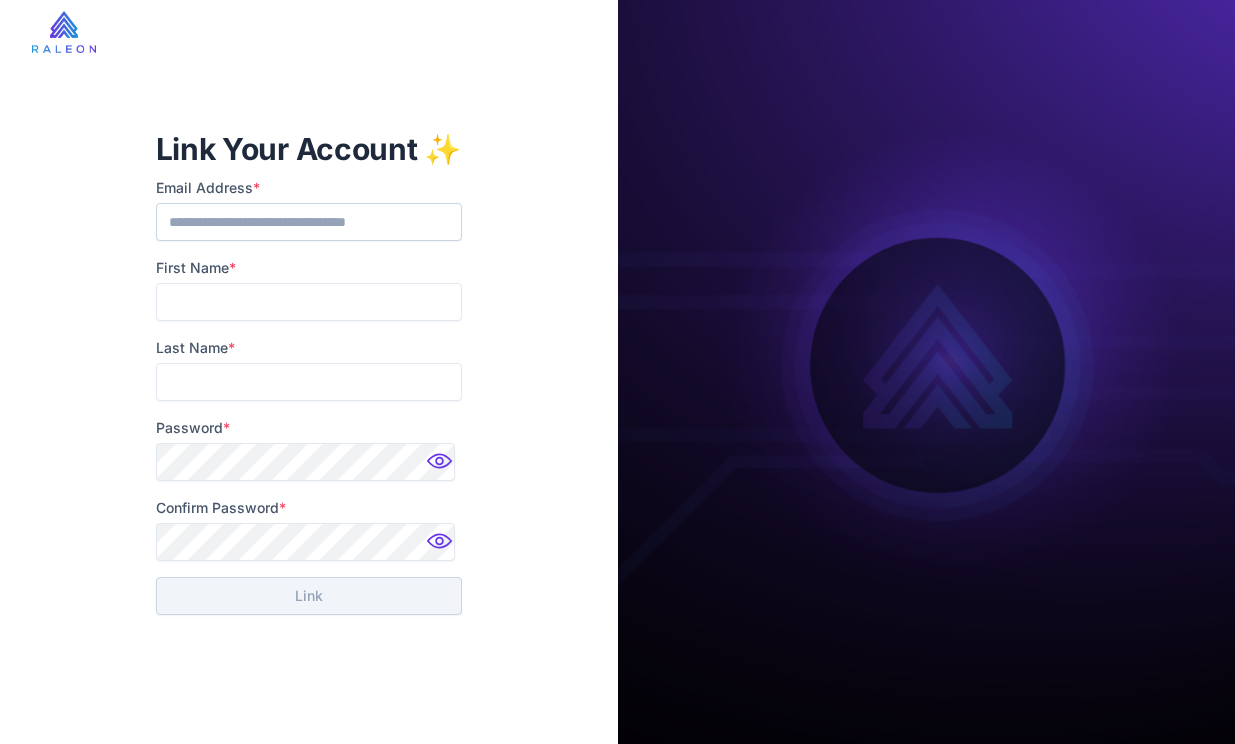 scroll, scrollTop: 0, scrollLeft: 0, axis: both 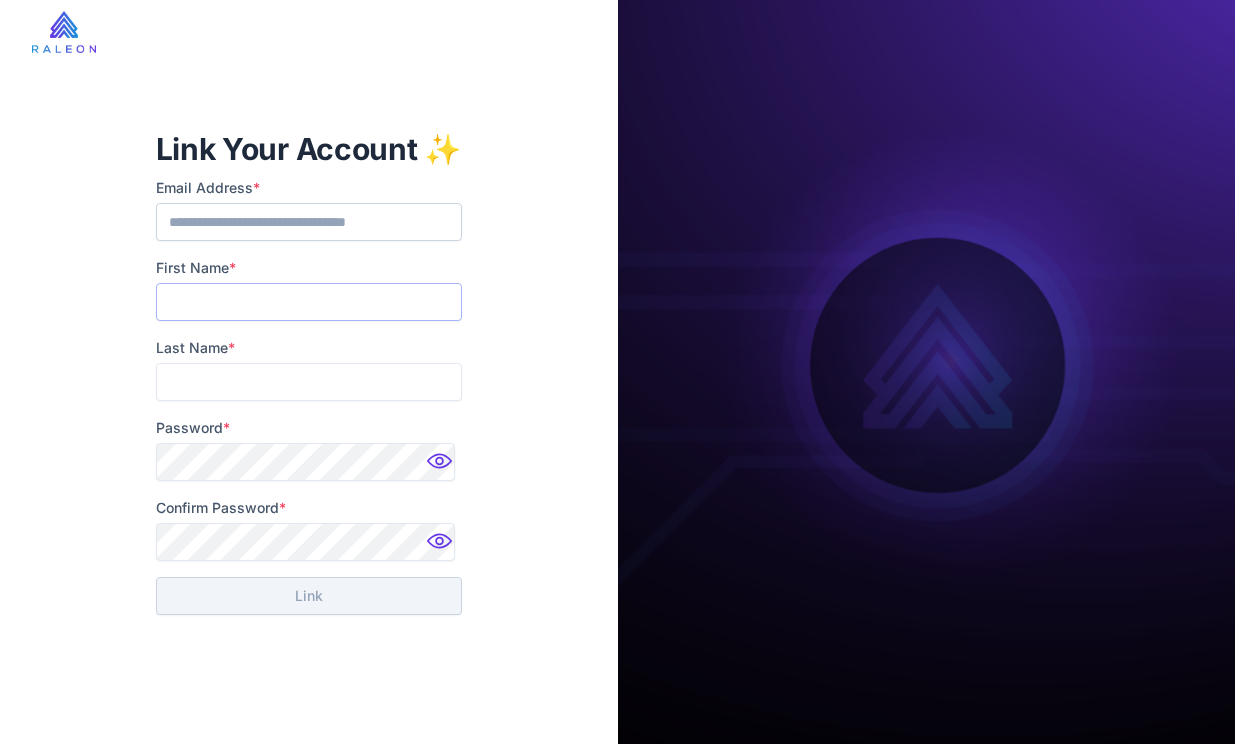 click on "First Name  *" at bounding box center [309, 302] 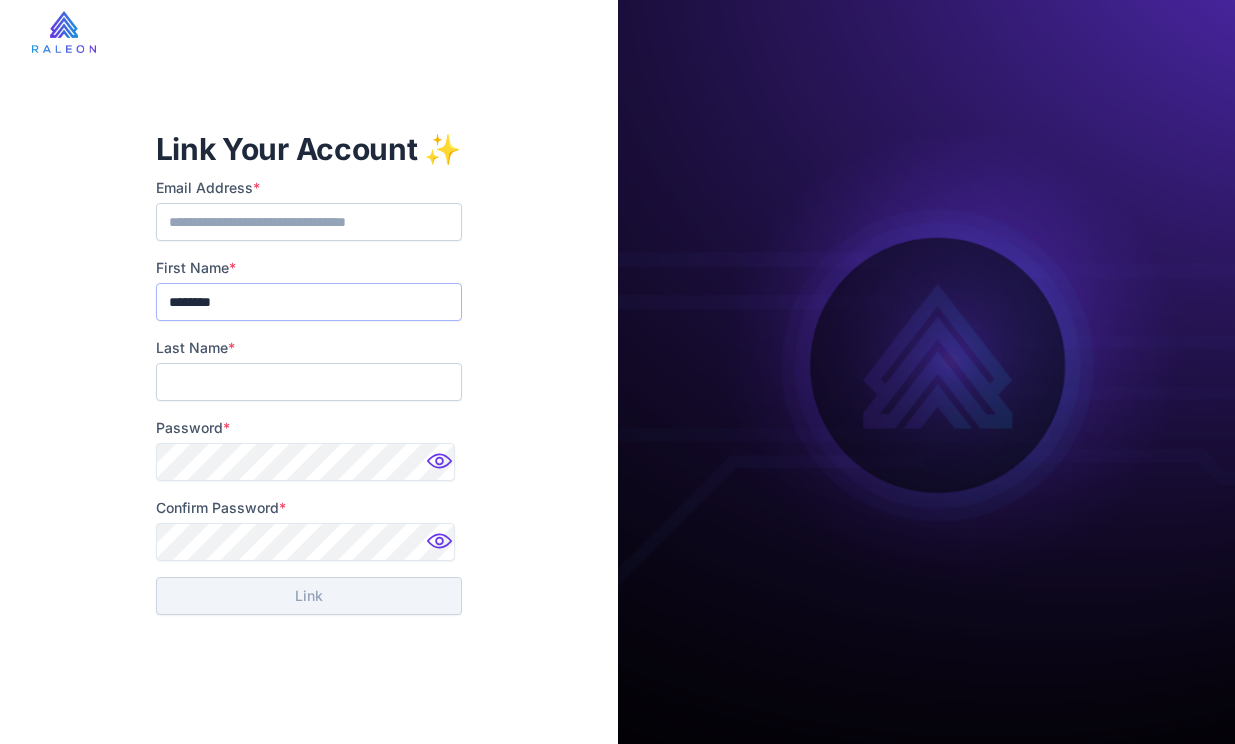 type on "********" 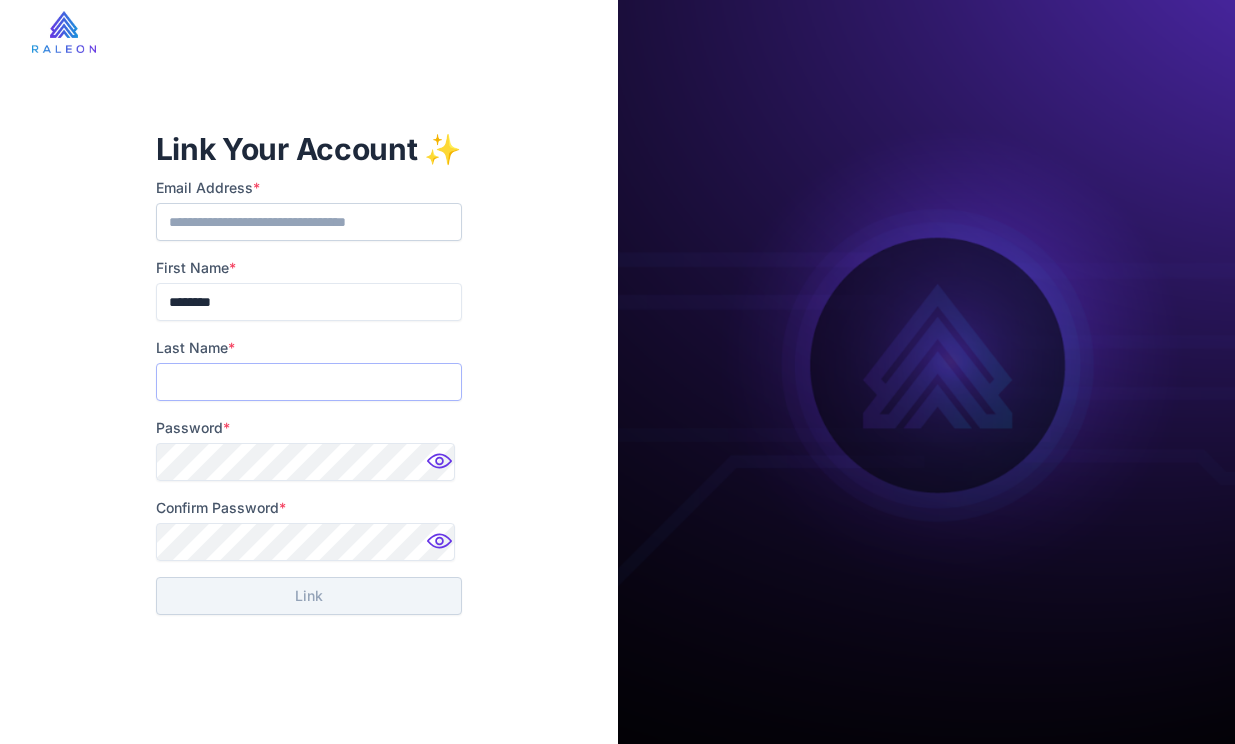 click on "Last Name  *" at bounding box center (309, 382) 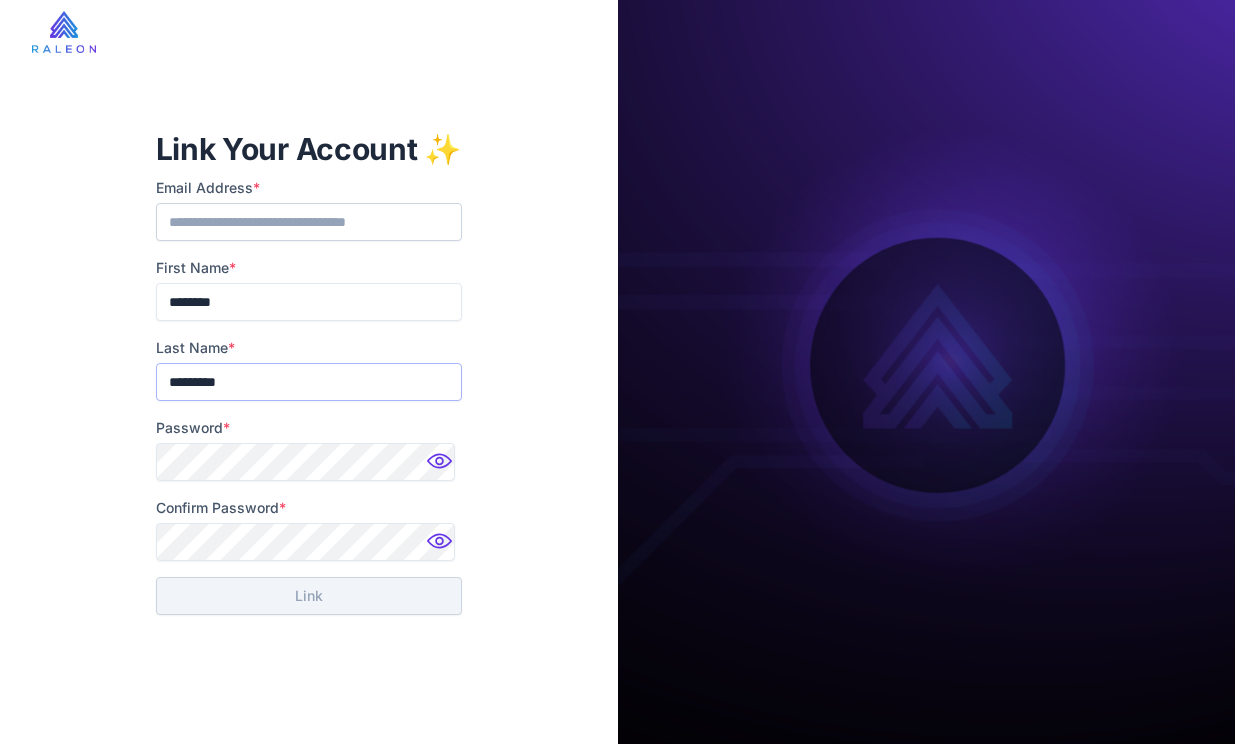 type on "*********" 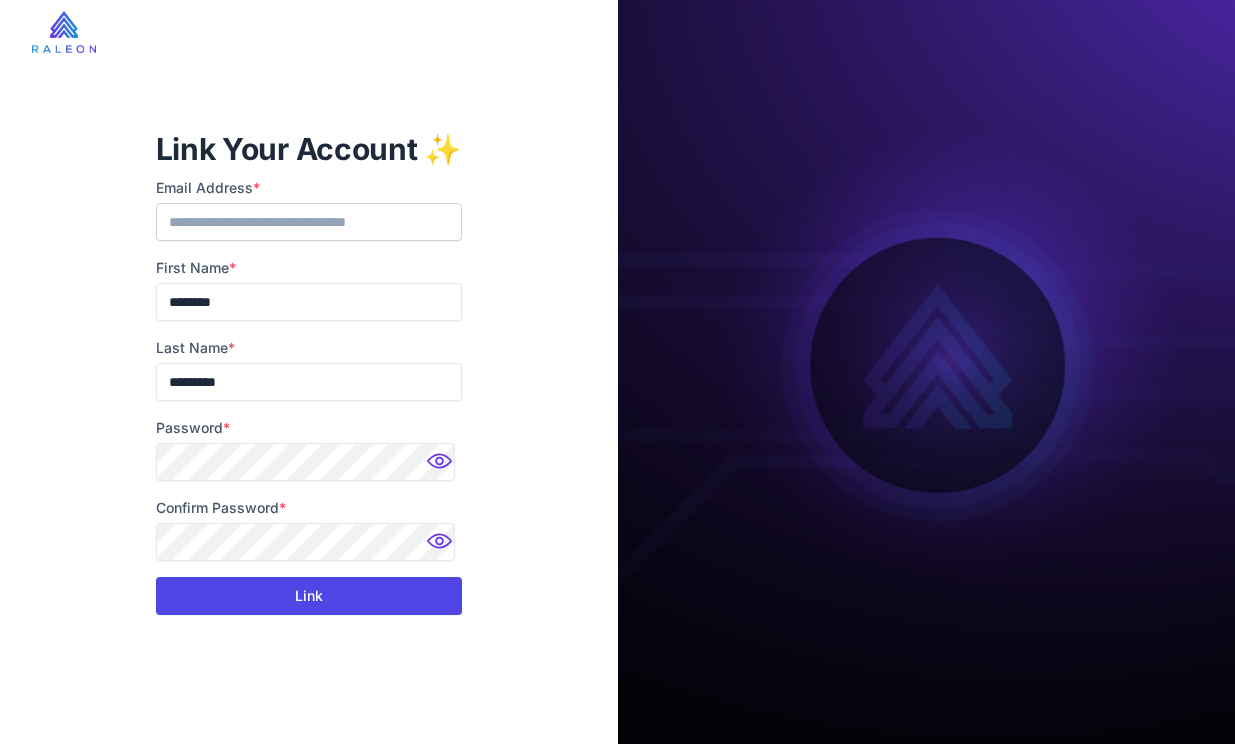 click on "Link" at bounding box center (309, 596) 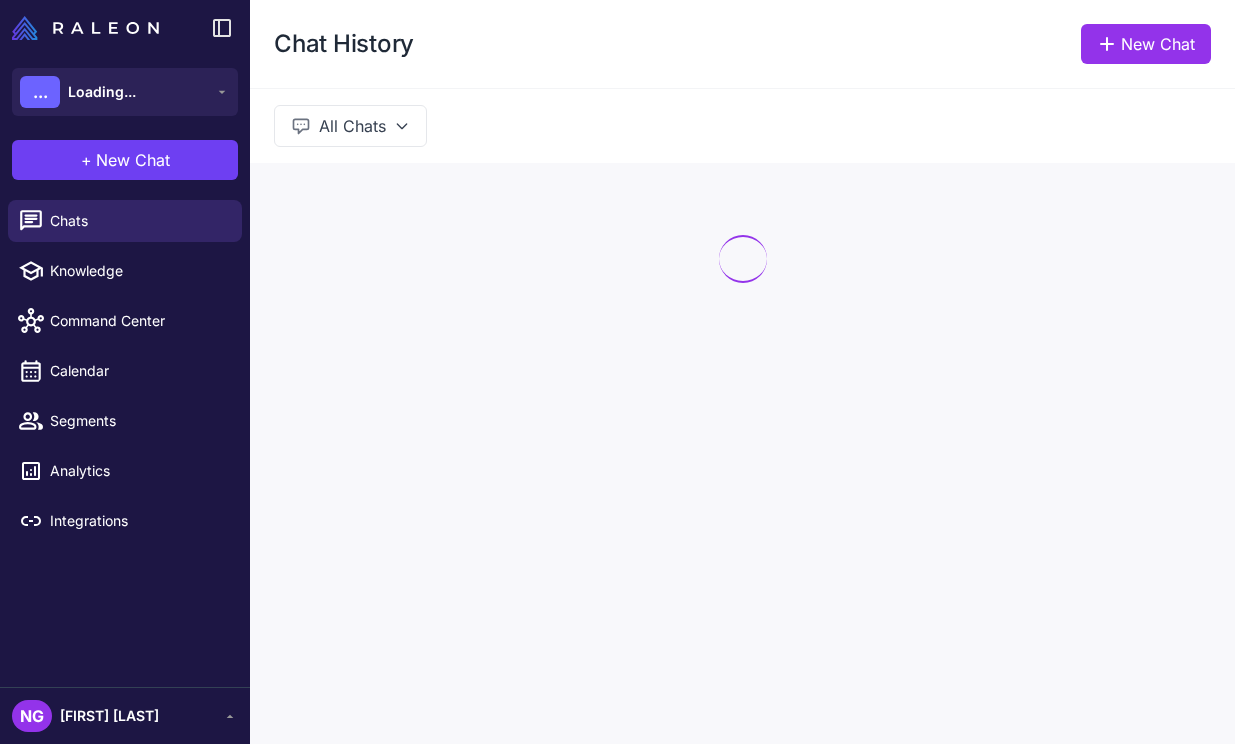 scroll, scrollTop: 0, scrollLeft: 0, axis: both 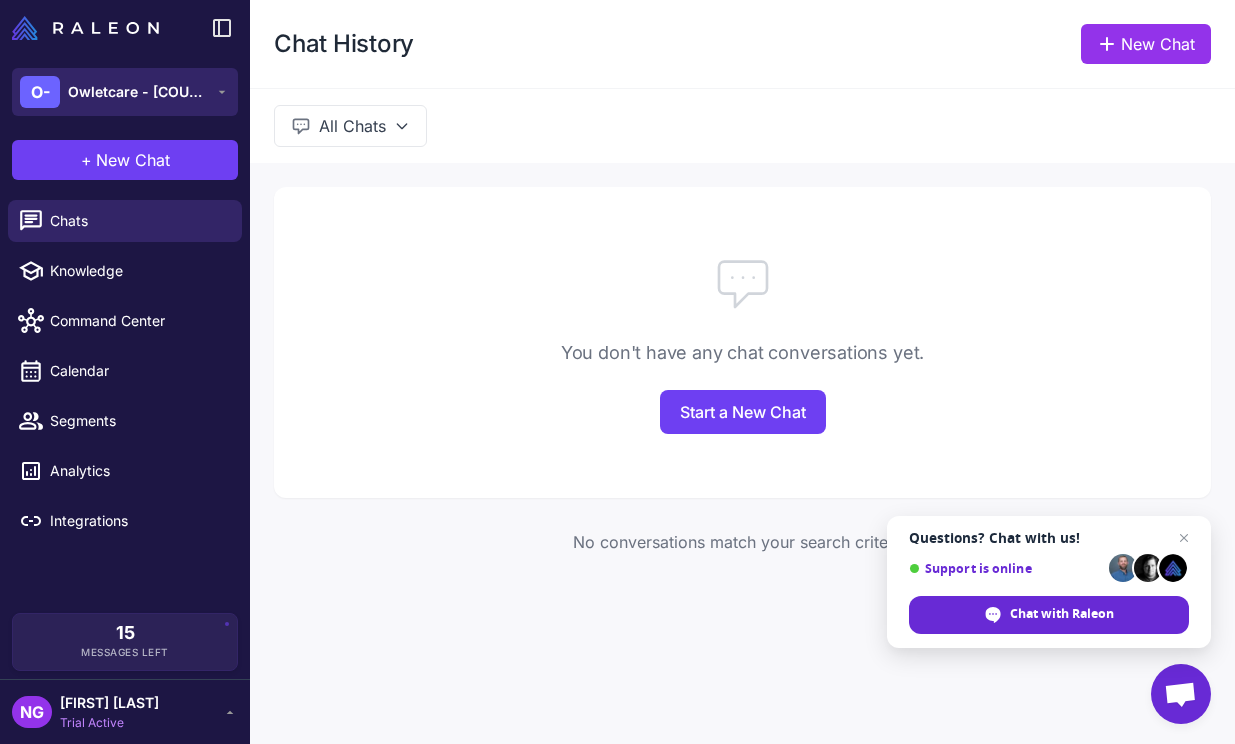 click on "O- Owletcare - [COUNTRY]" at bounding box center [125, 92] 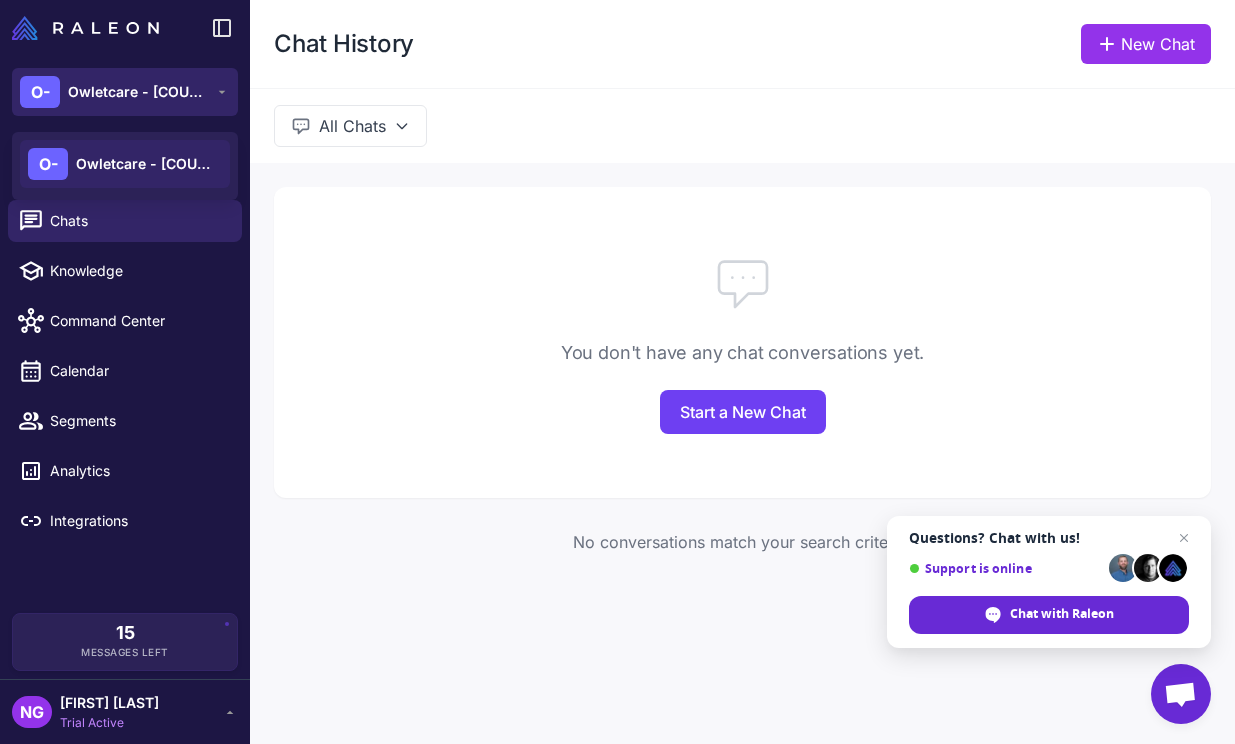 click 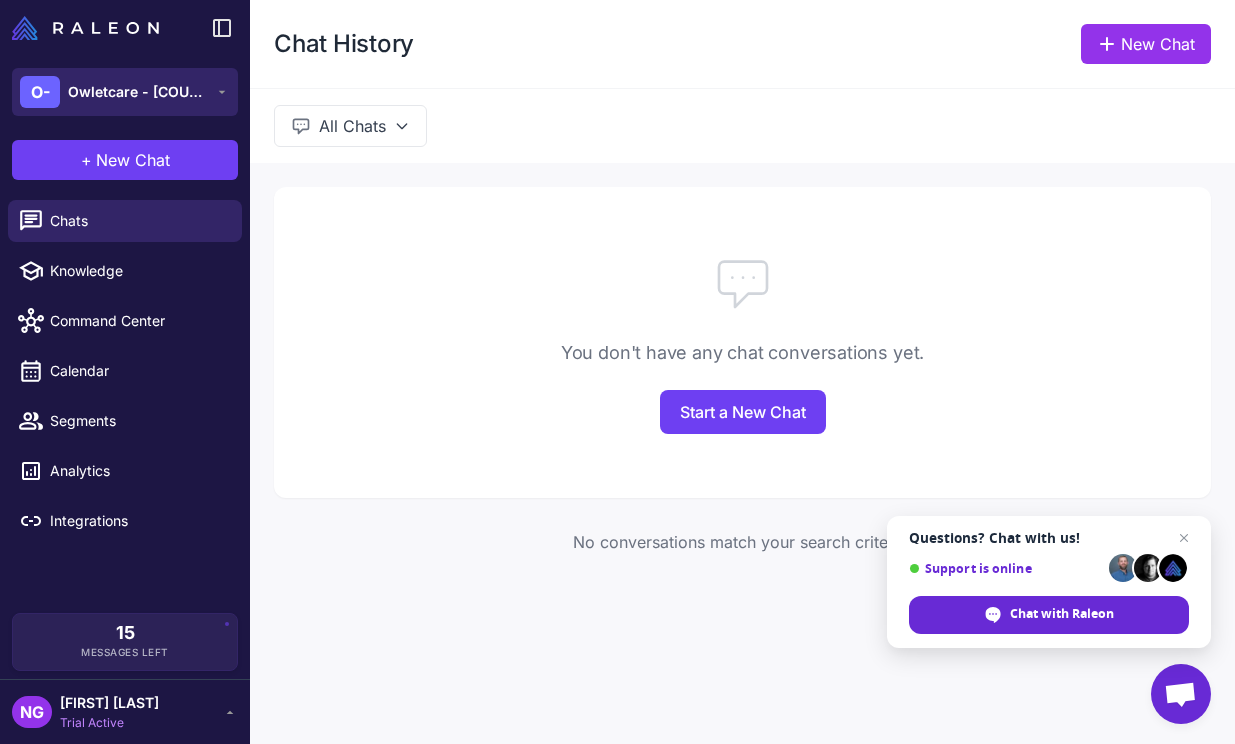 click 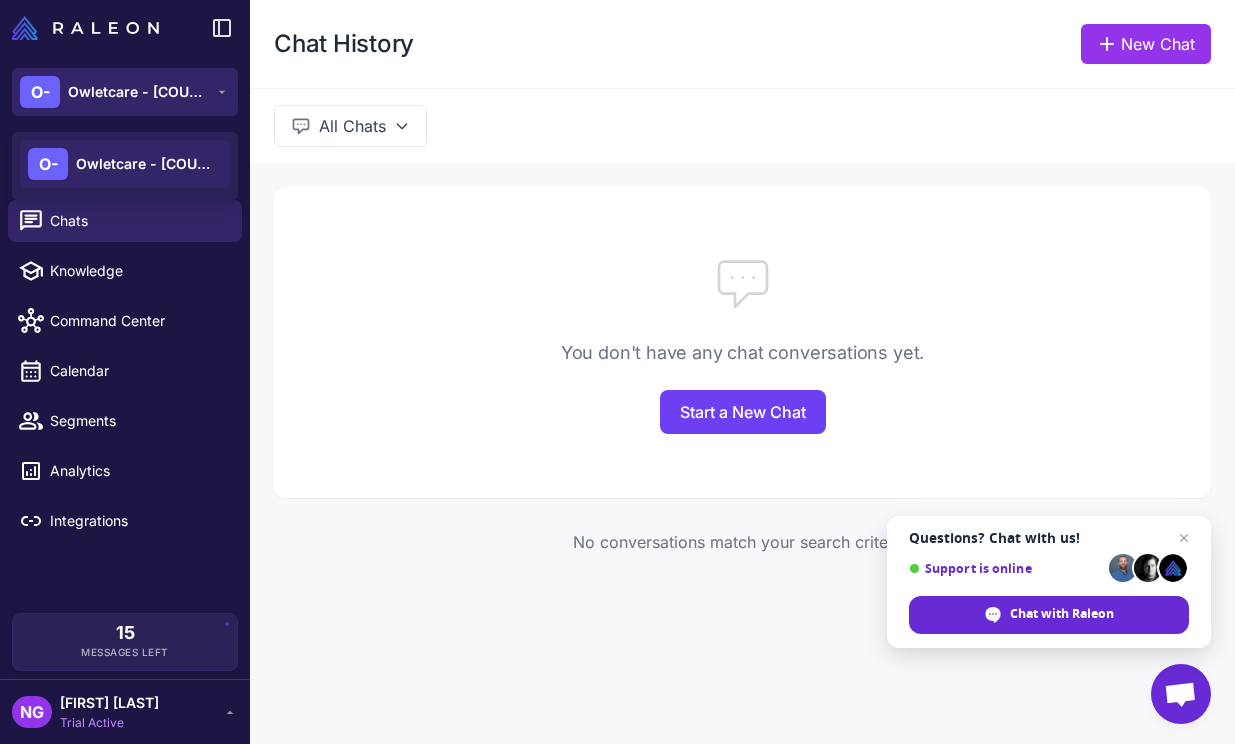 click 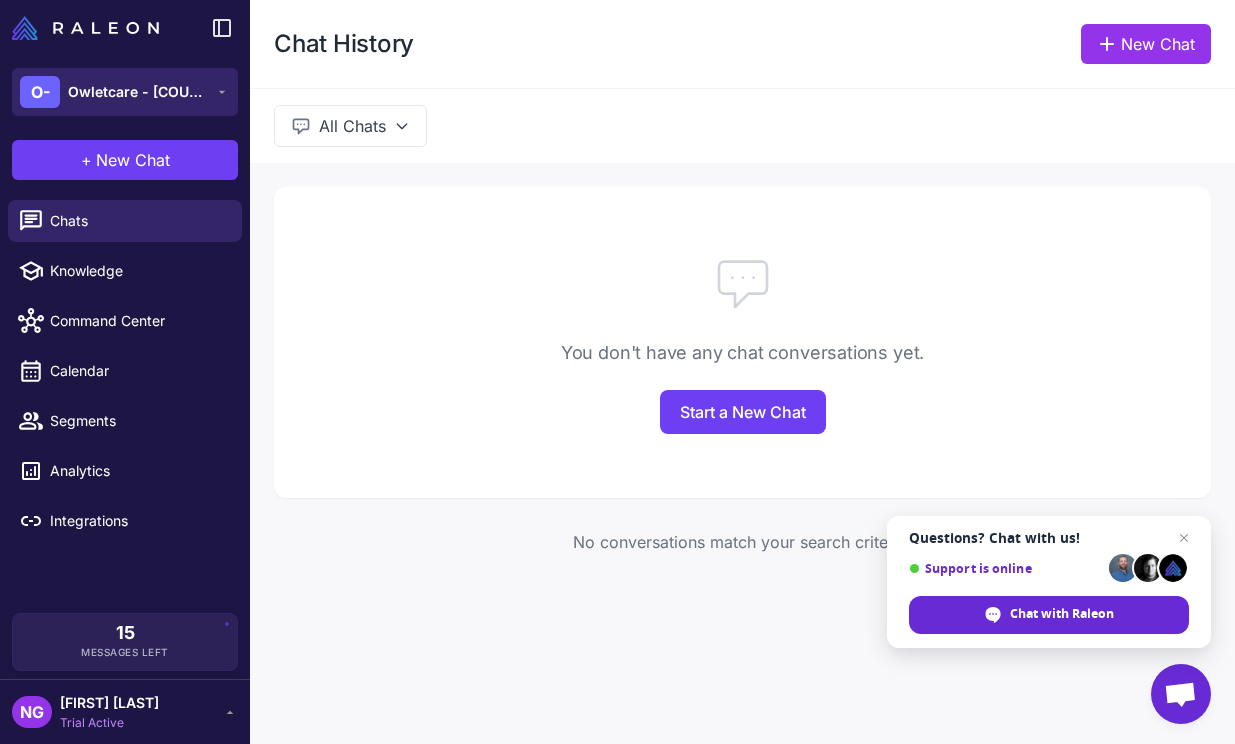 click 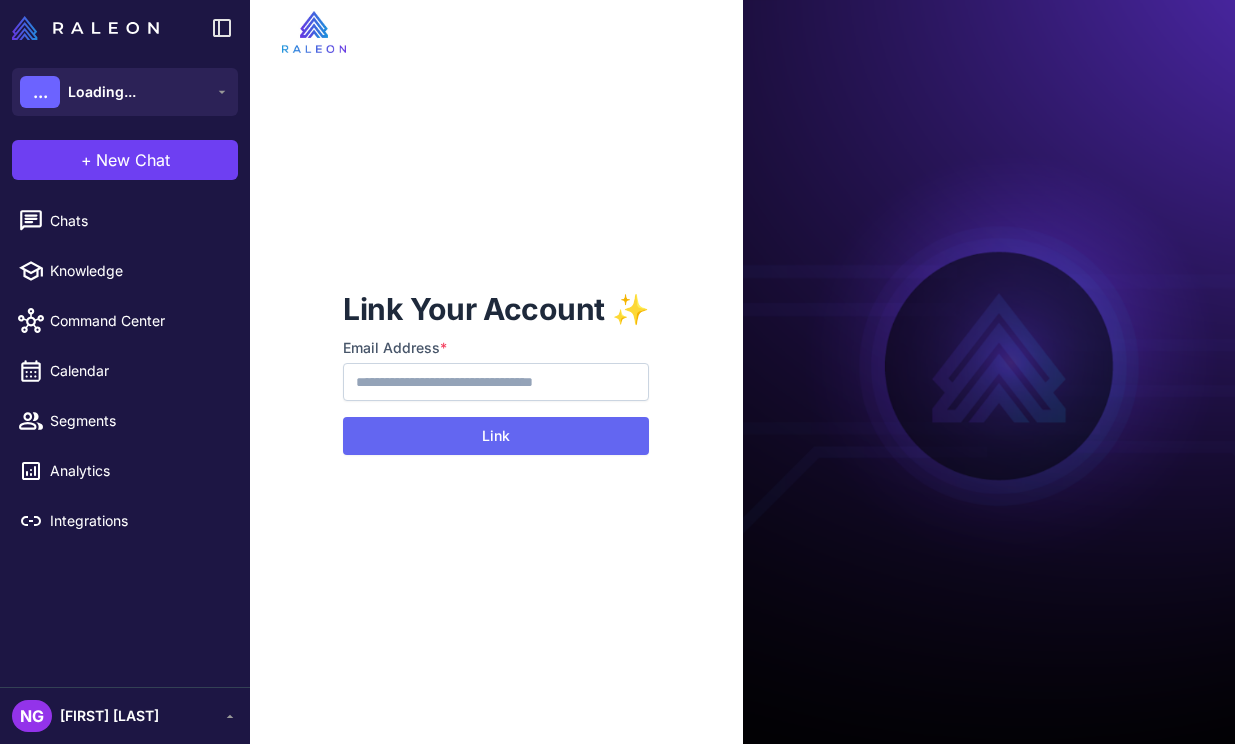 scroll, scrollTop: 0, scrollLeft: 0, axis: both 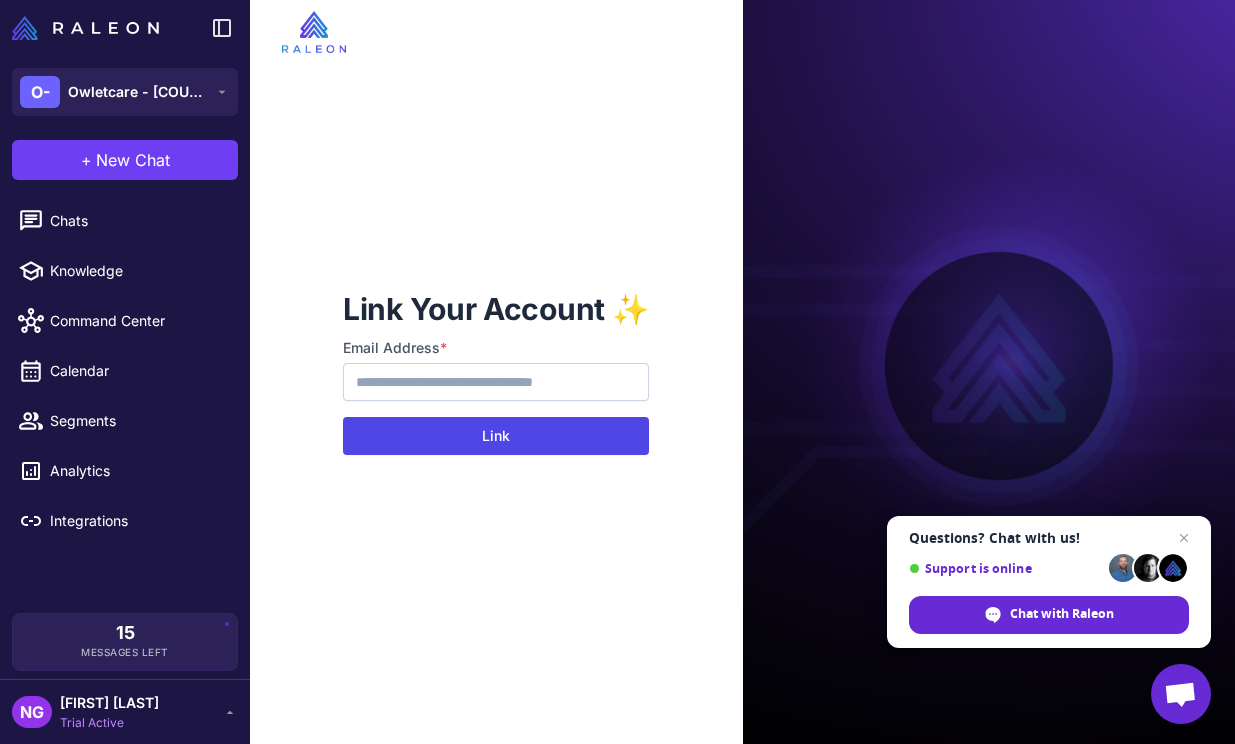 click on "Link" at bounding box center (496, 436) 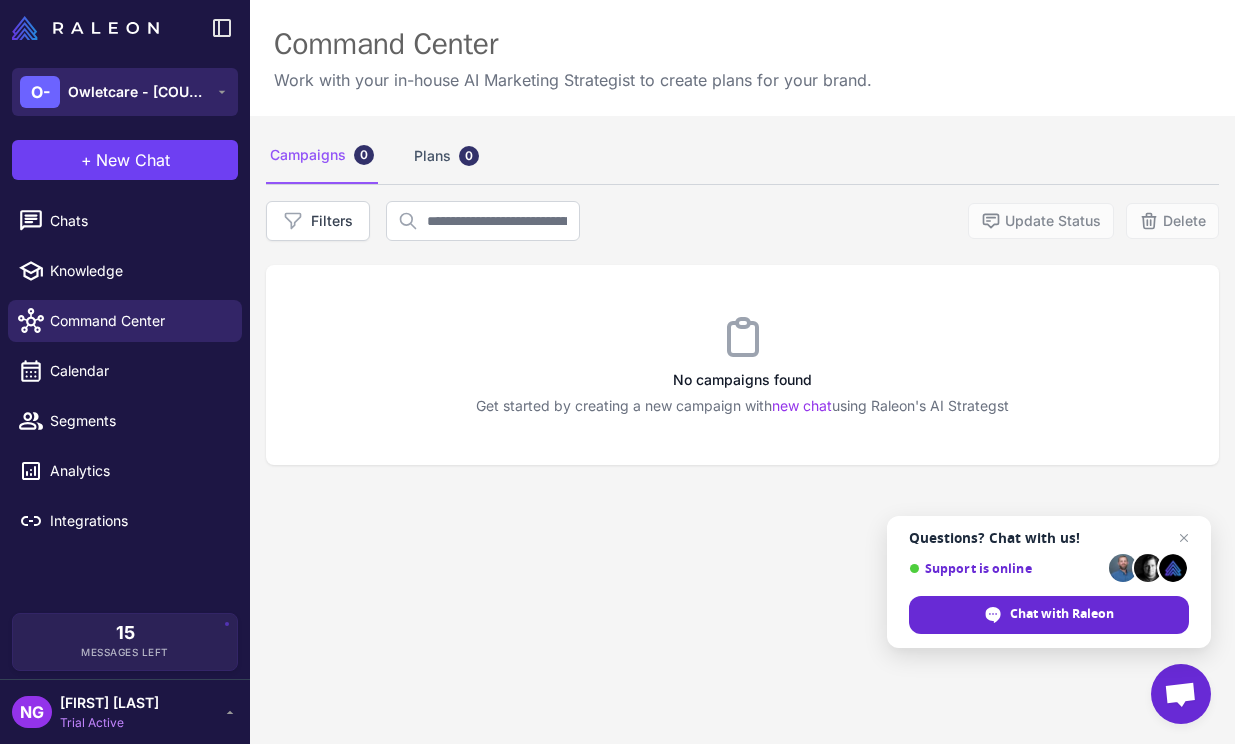 click on "O- Owletcare - [COUNTRY]" at bounding box center (125, 92) 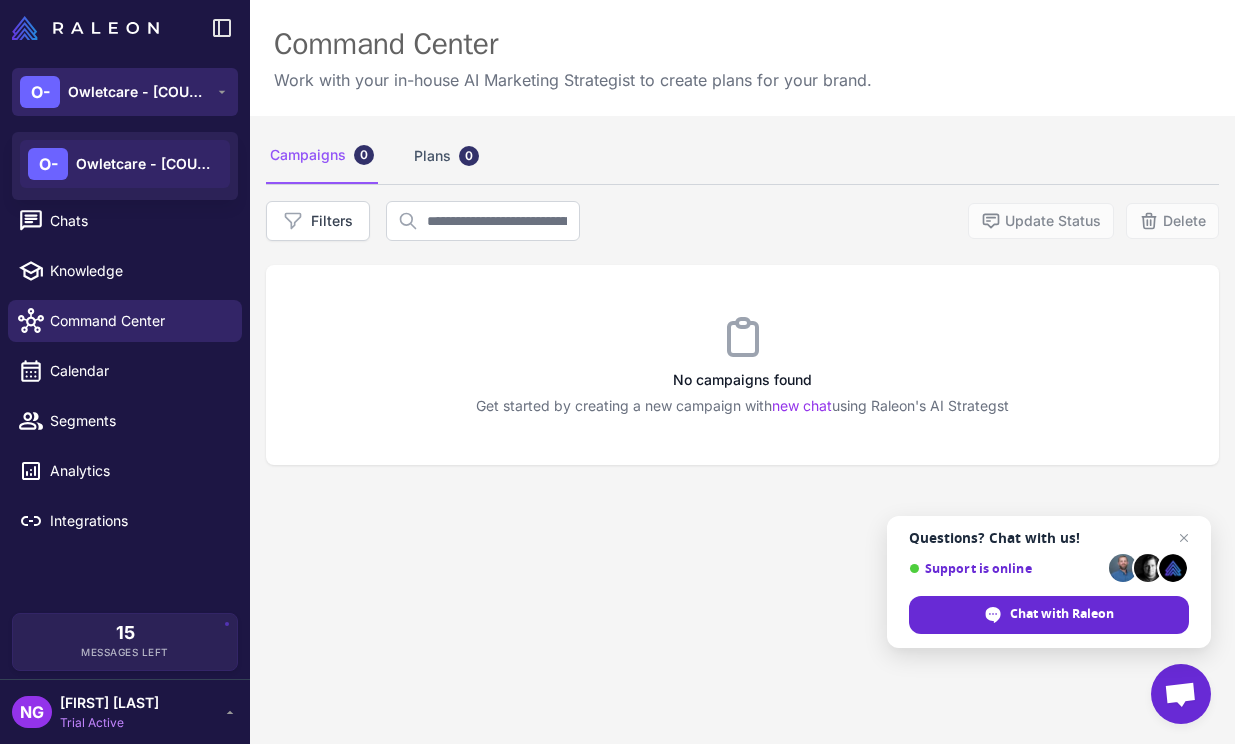 click 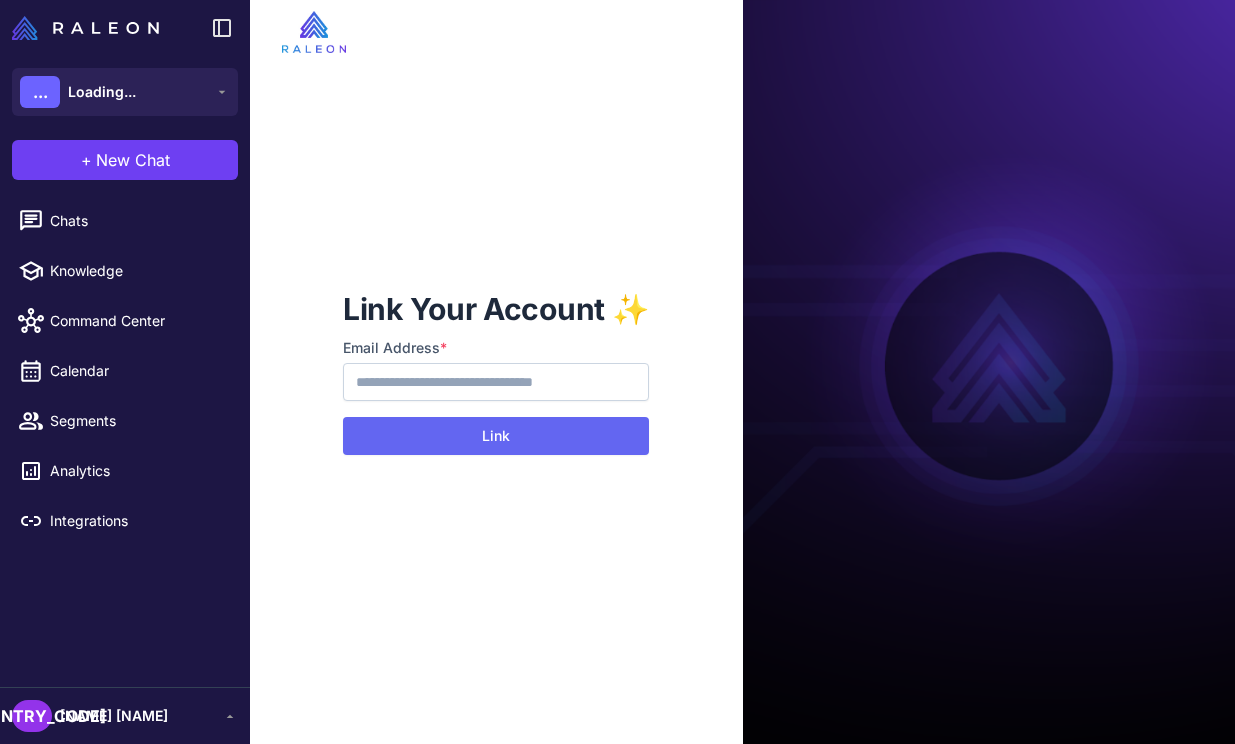 scroll, scrollTop: 0, scrollLeft: 0, axis: both 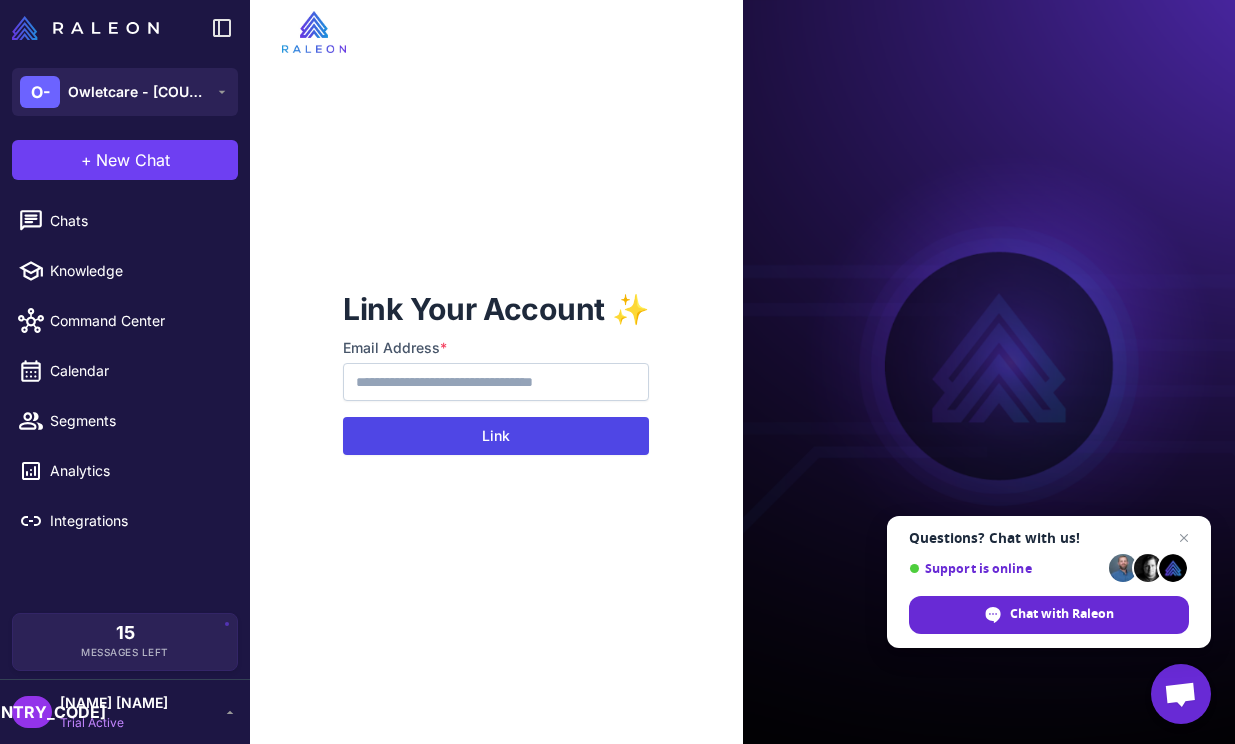 click on "Link" at bounding box center [496, 436] 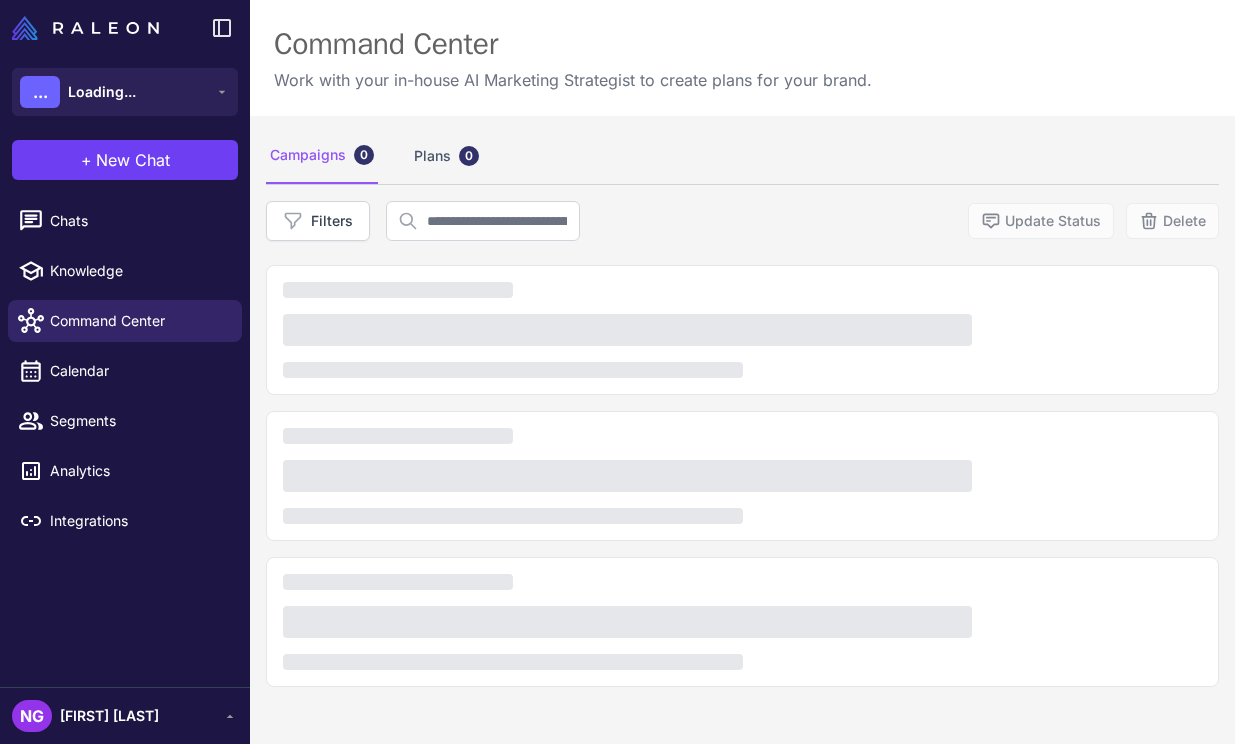 scroll, scrollTop: 0, scrollLeft: 0, axis: both 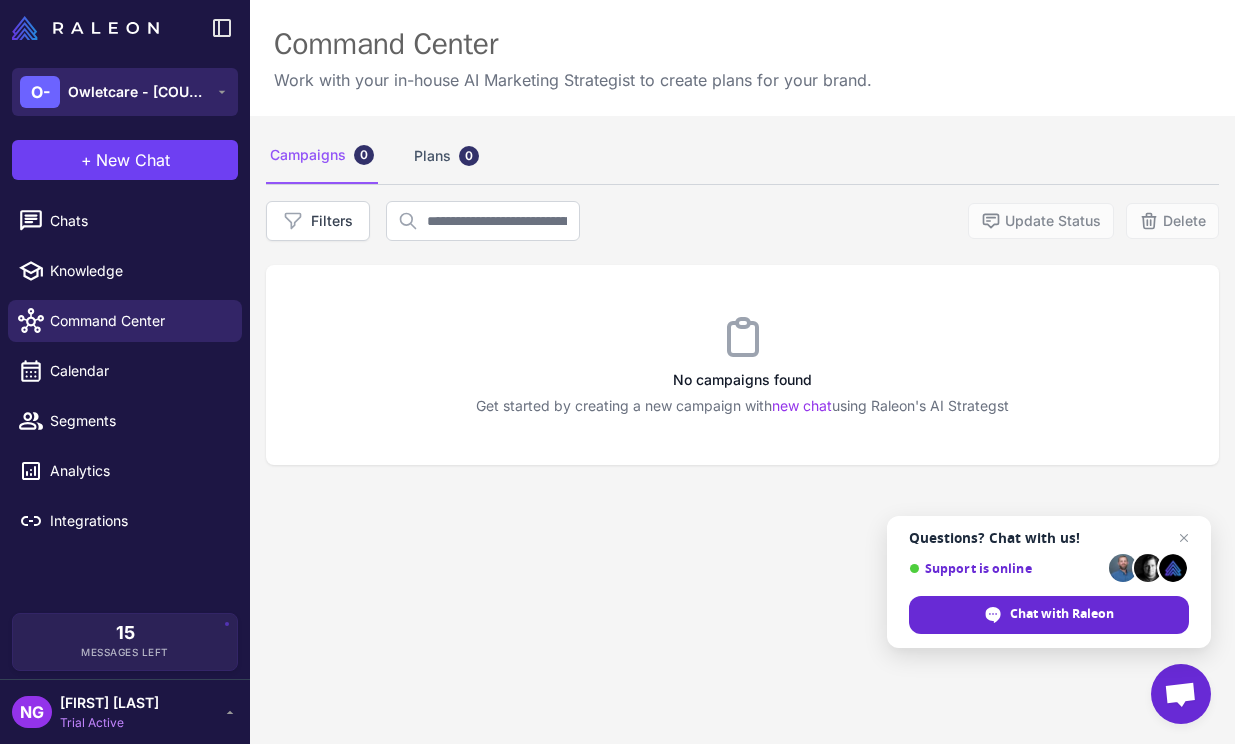 click 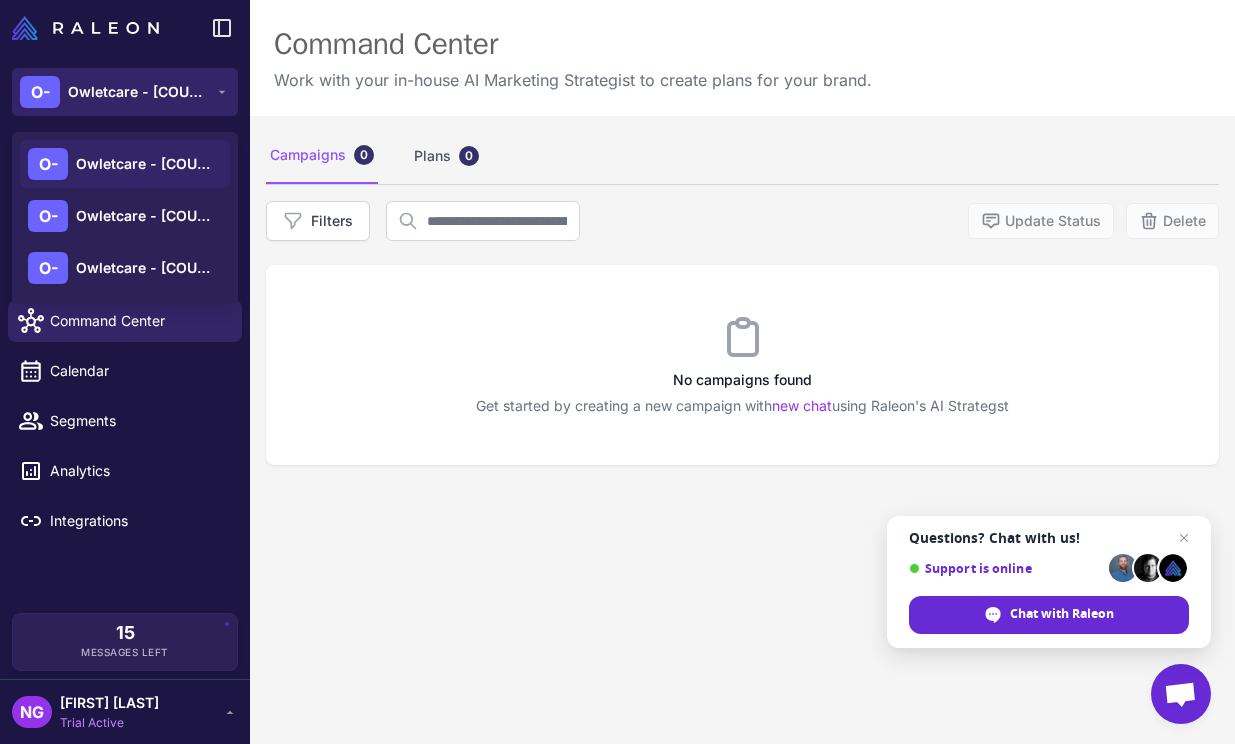 type 